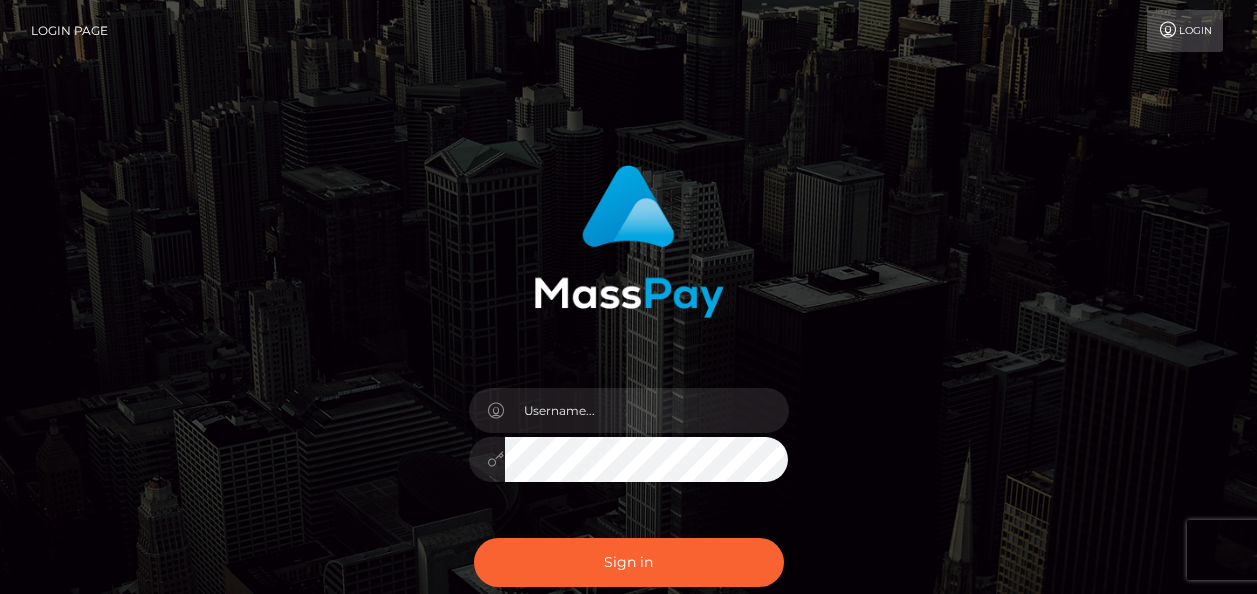 scroll, scrollTop: 0, scrollLeft: 0, axis: both 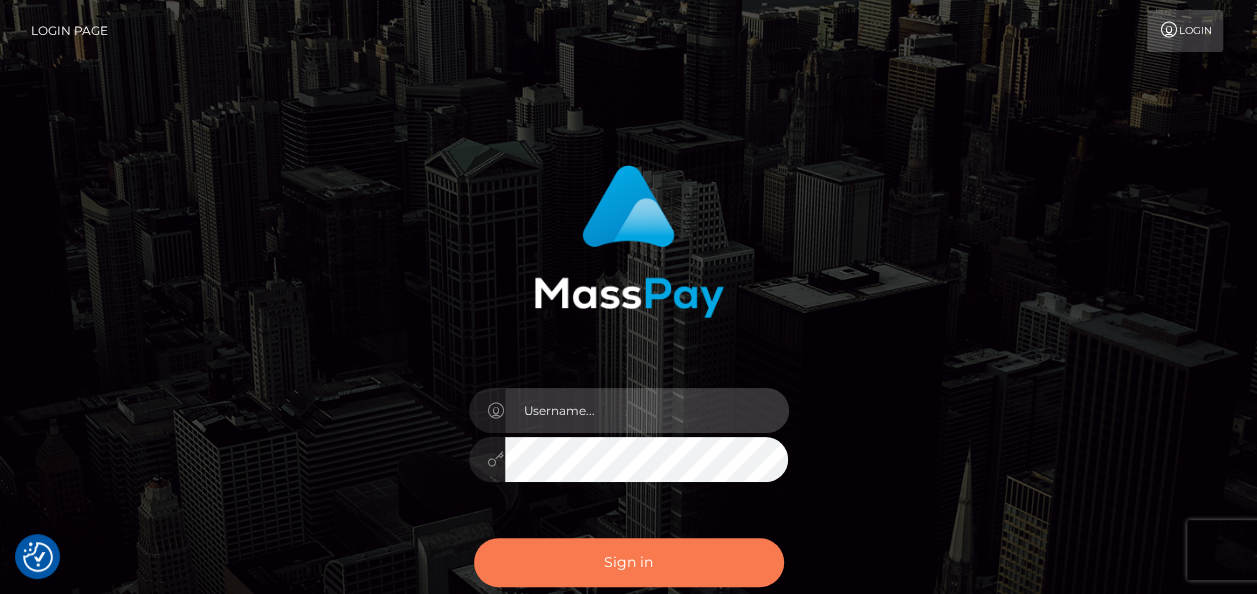 type on "india.of" 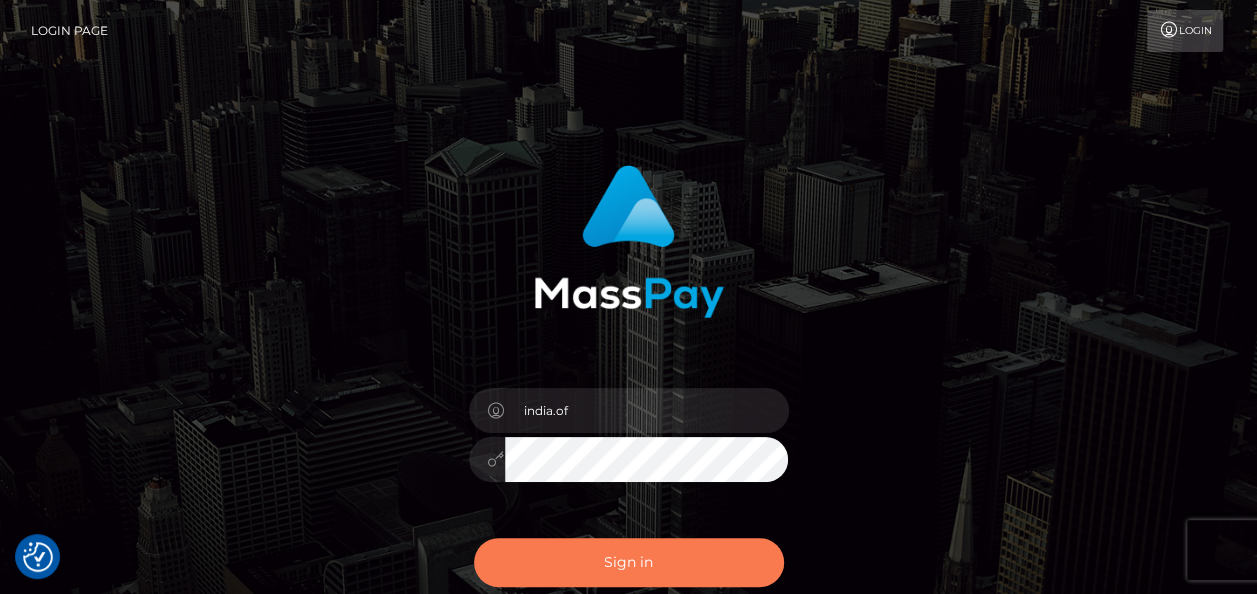 click on "Sign in" at bounding box center (629, 562) 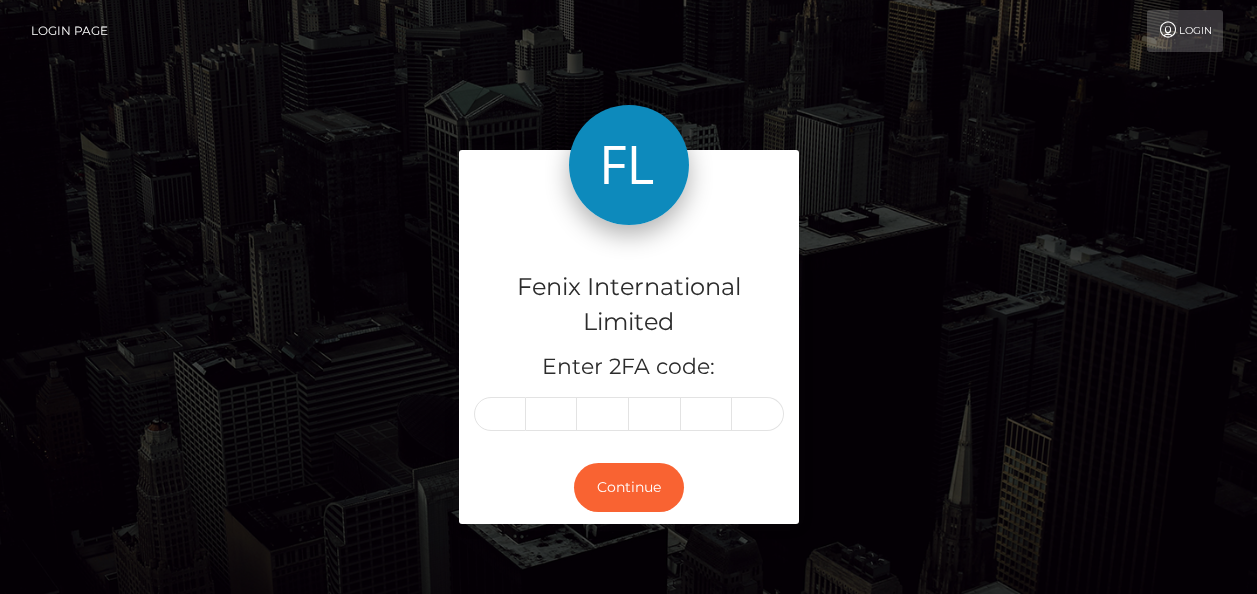 scroll, scrollTop: 0, scrollLeft: 0, axis: both 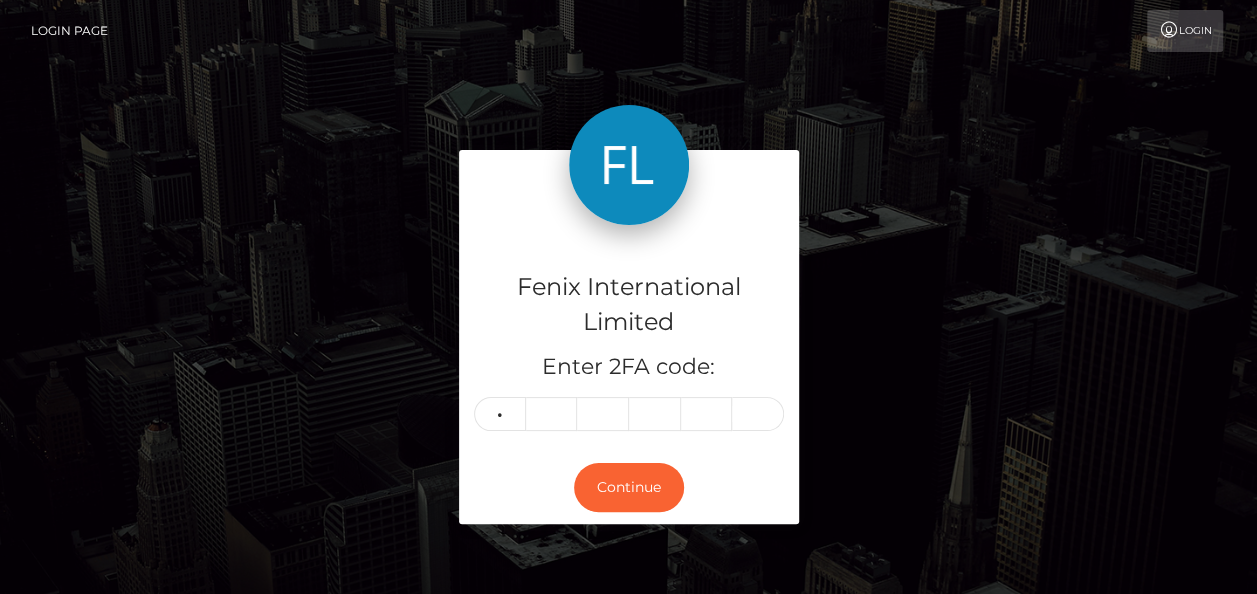 type on "9" 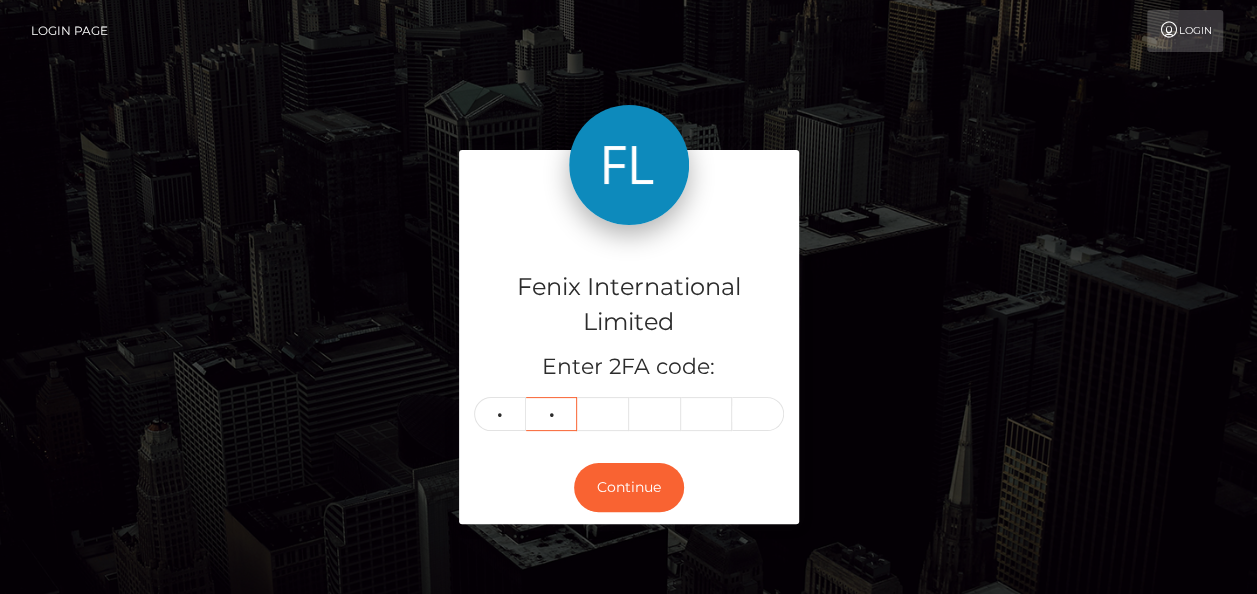 type on "5" 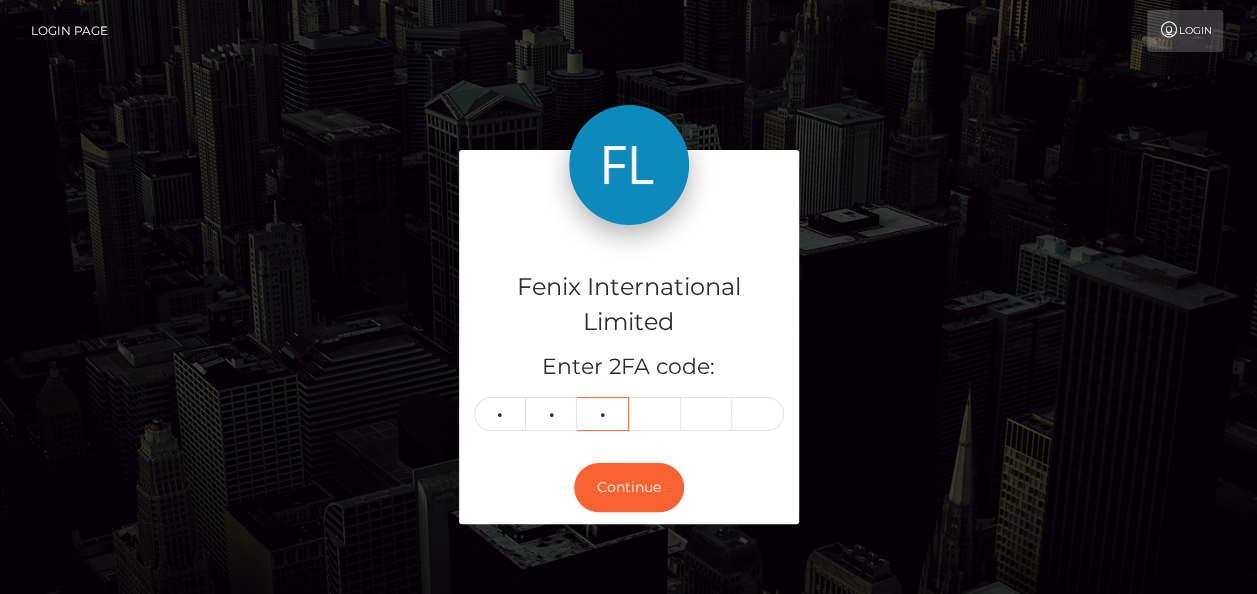 type on "7" 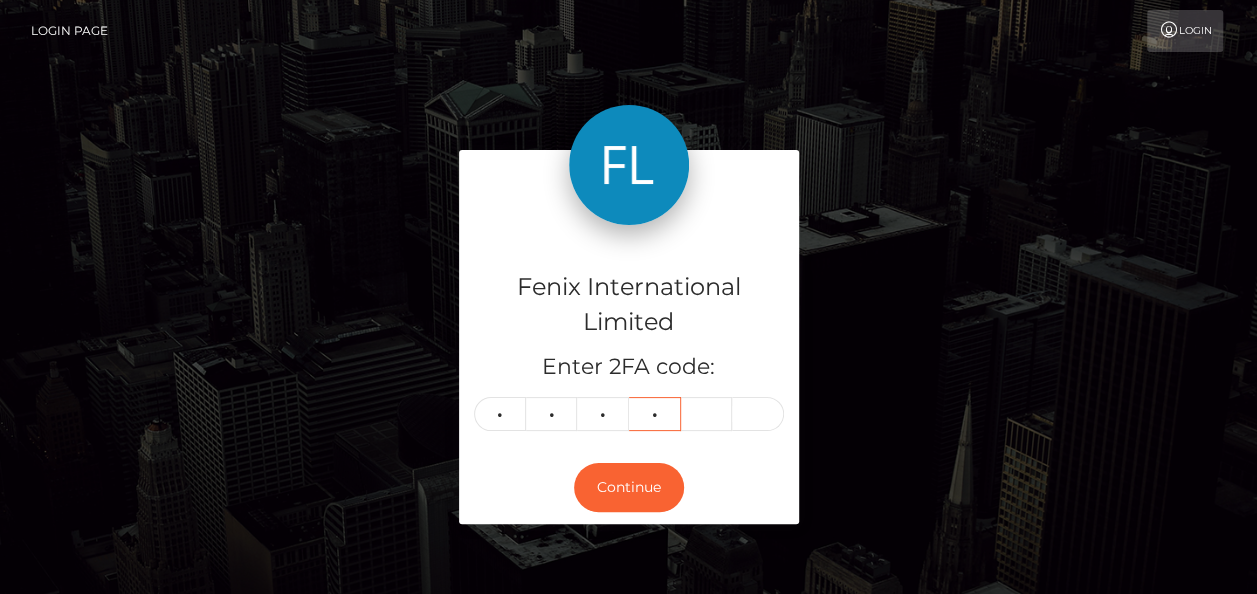 type on "9" 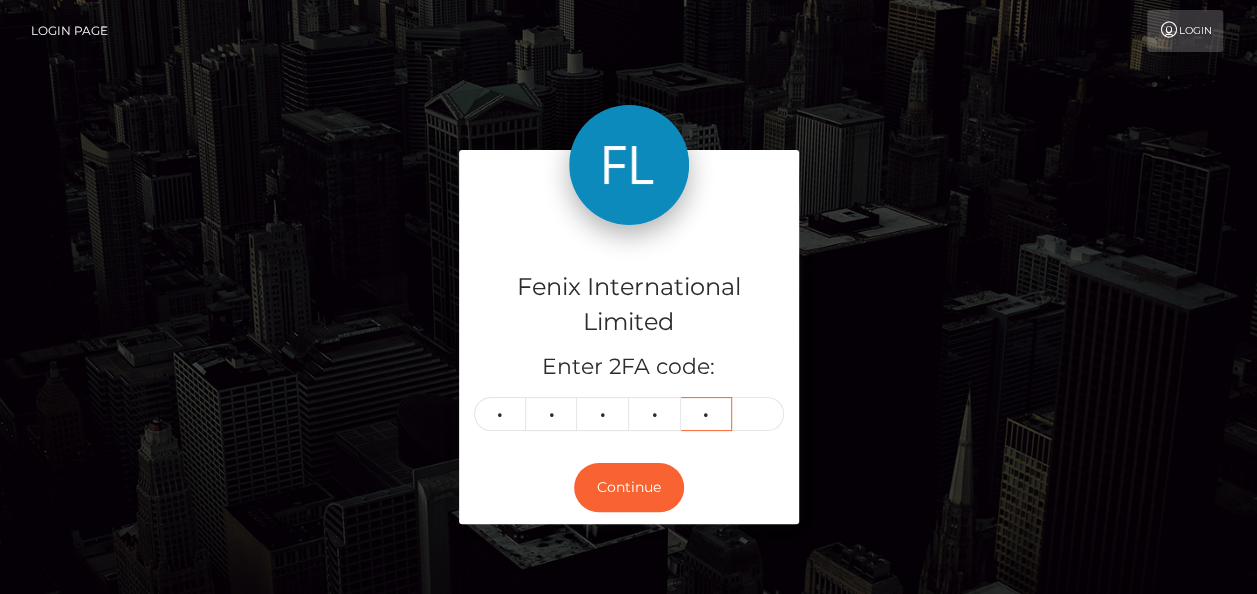 type on "5" 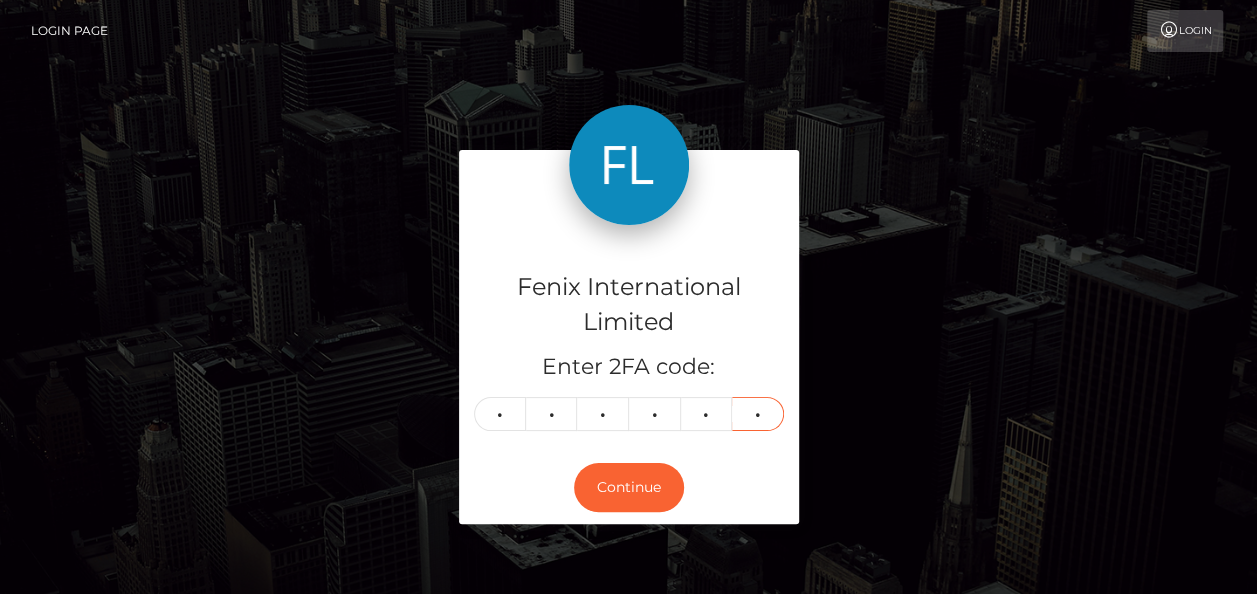 type on "6" 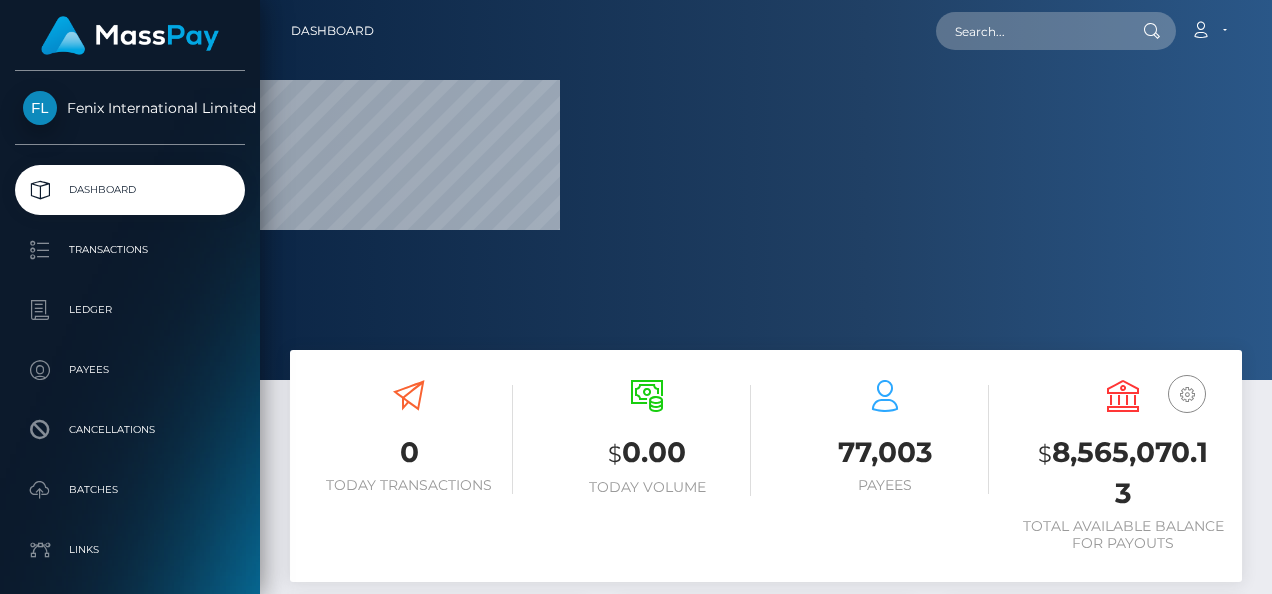 scroll, scrollTop: 0, scrollLeft: 0, axis: both 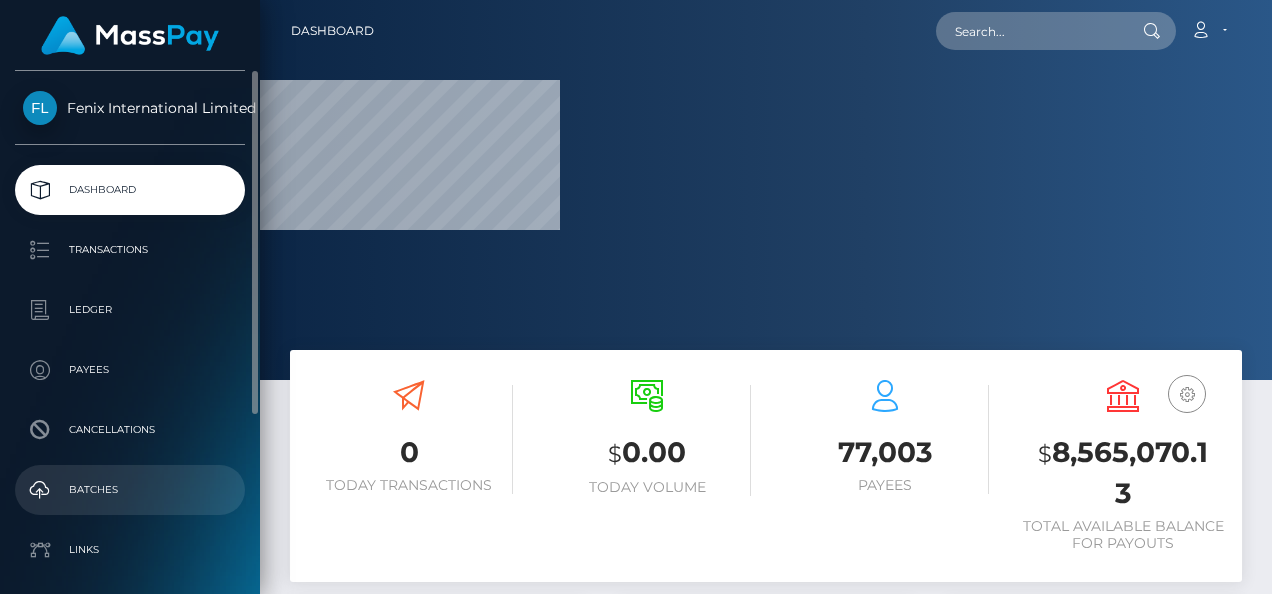 drag, startPoint x: 120, startPoint y: 493, endPoint x: 0, endPoint y: 470, distance: 122.18429 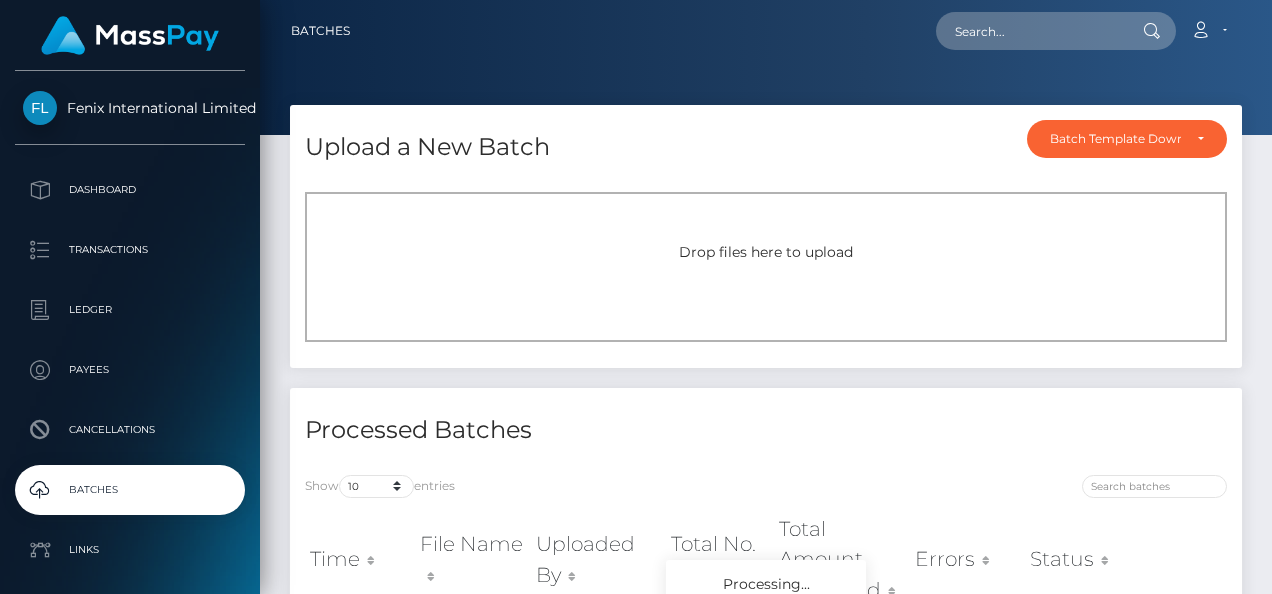 scroll, scrollTop: 0, scrollLeft: 0, axis: both 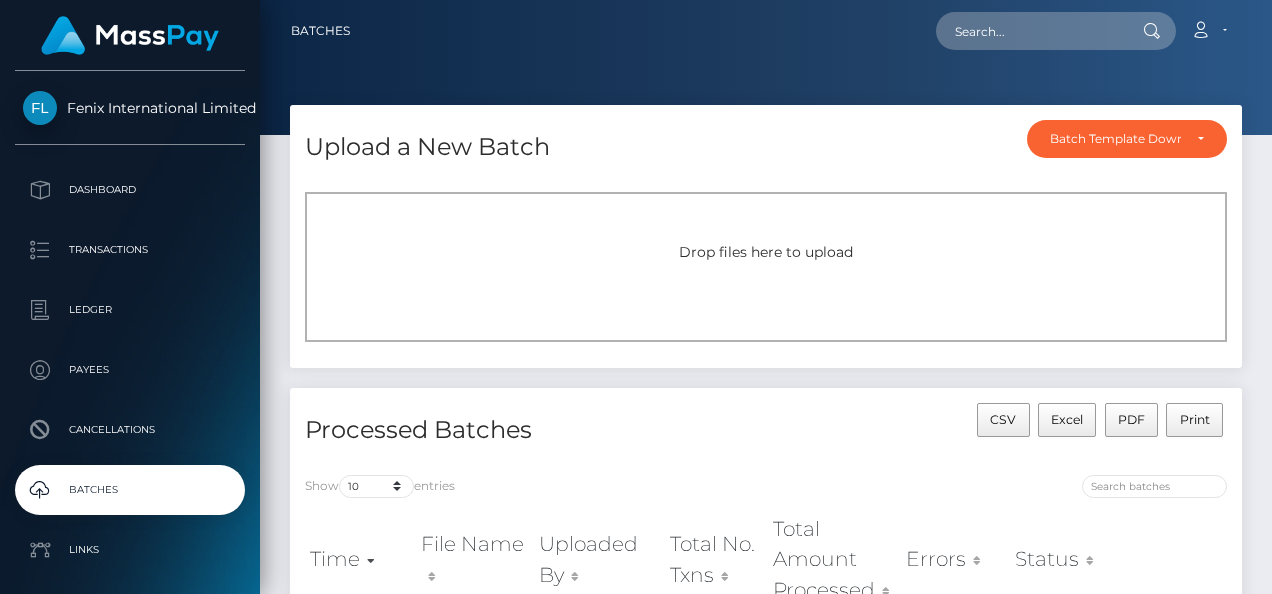 click on "Drop files here to upload" at bounding box center (766, 267) 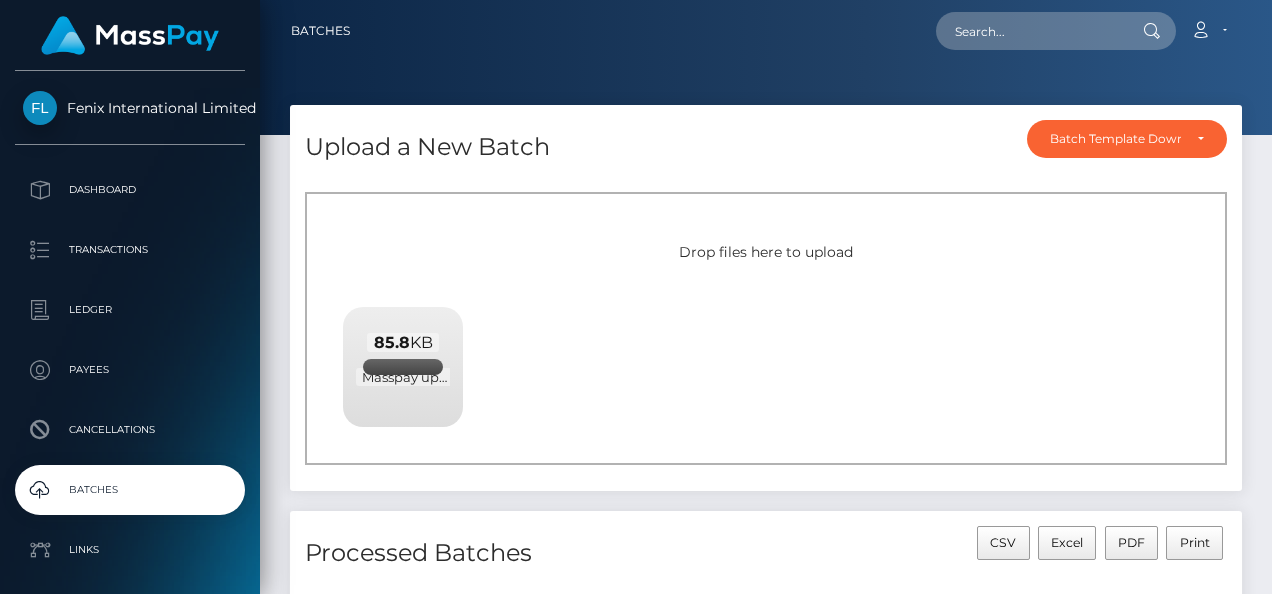 click on "Drop files here to upload            85.8  KB      Masspay upload 05.08.2025 CAD.xlsx                         Check                                                      Error" at bounding box center [766, 328] 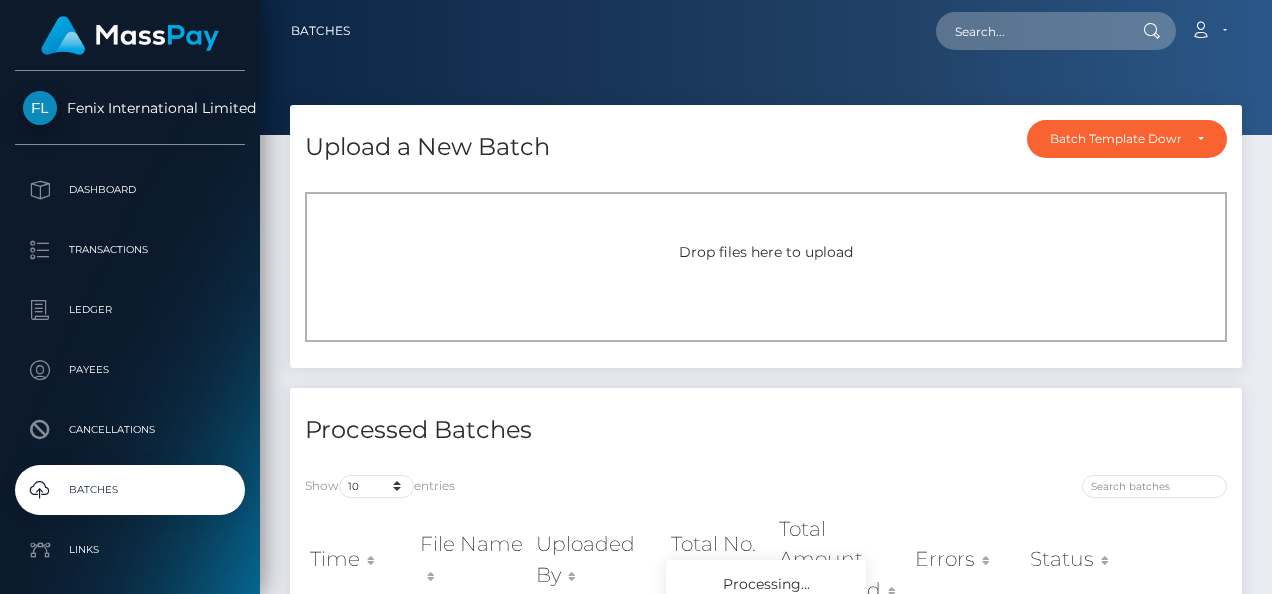scroll, scrollTop: 0, scrollLeft: 0, axis: both 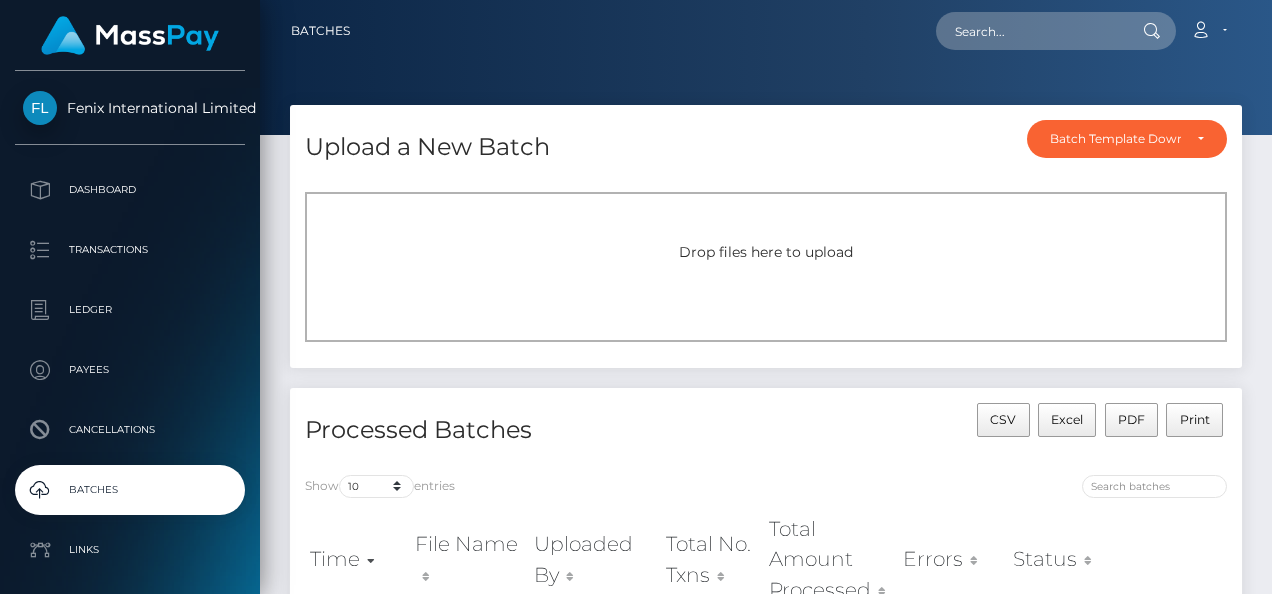 click on "Drop files here to upload" at bounding box center (766, 252) 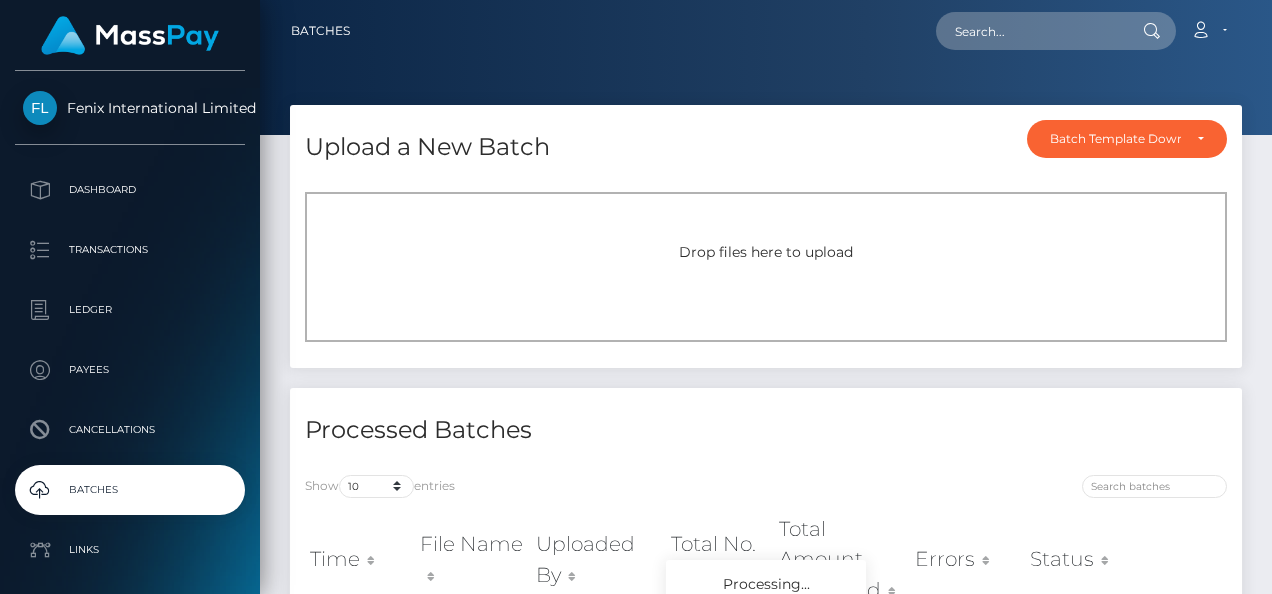 scroll, scrollTop: 0, scrollLeft: 0, axis: both 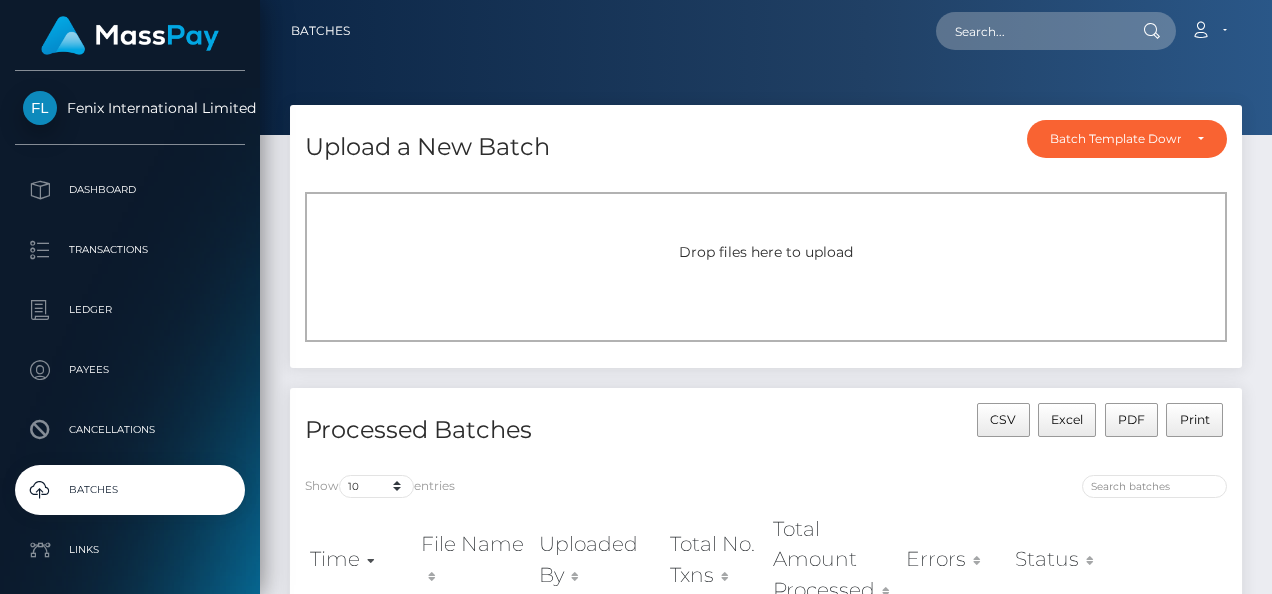 click on "Drop files here to upload" at bounding box center (766, 252) 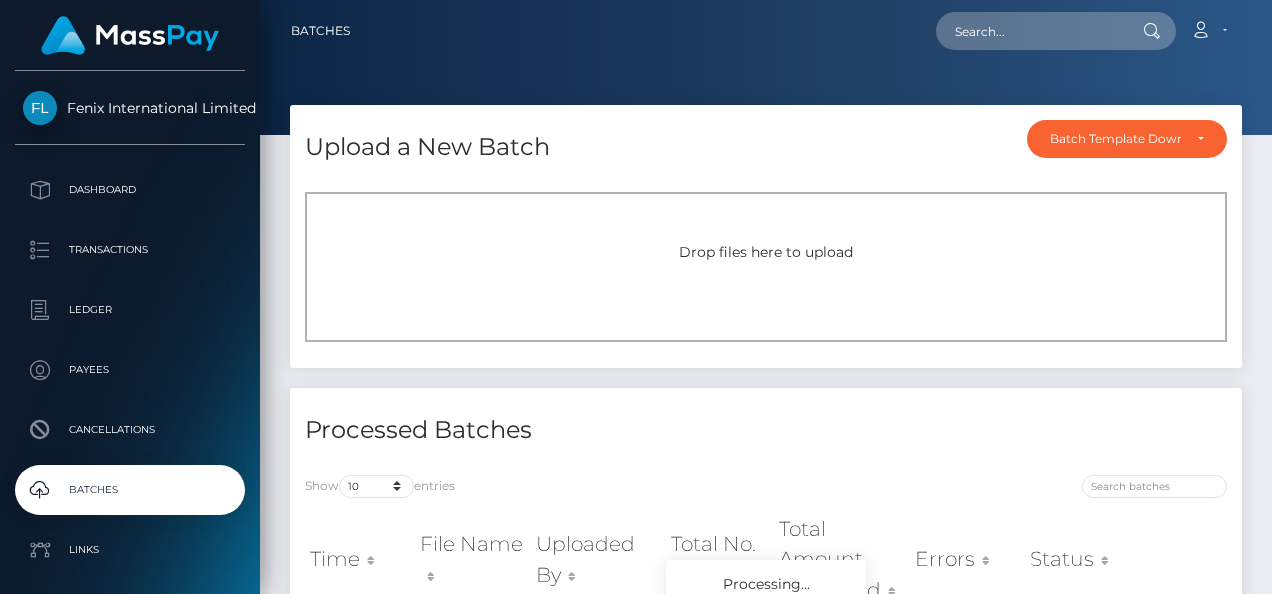 scroll, scrollTop: 0, scrollLeft: 0, axis: both 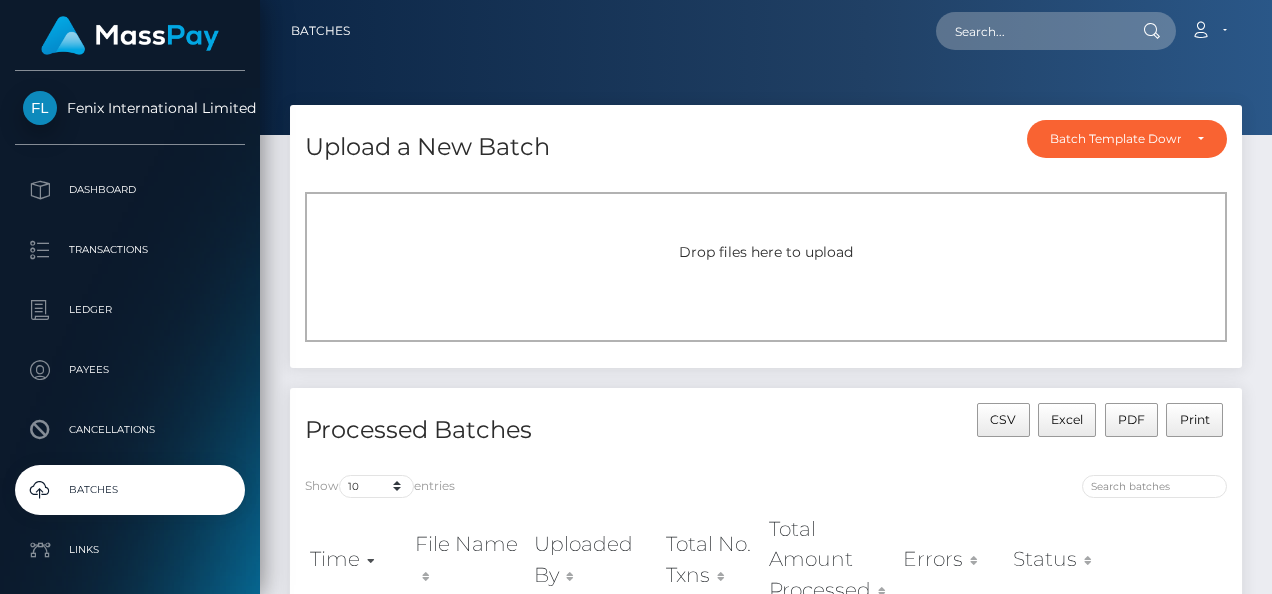 click on "Drop files here to upload" at bounding box center (766, 252) 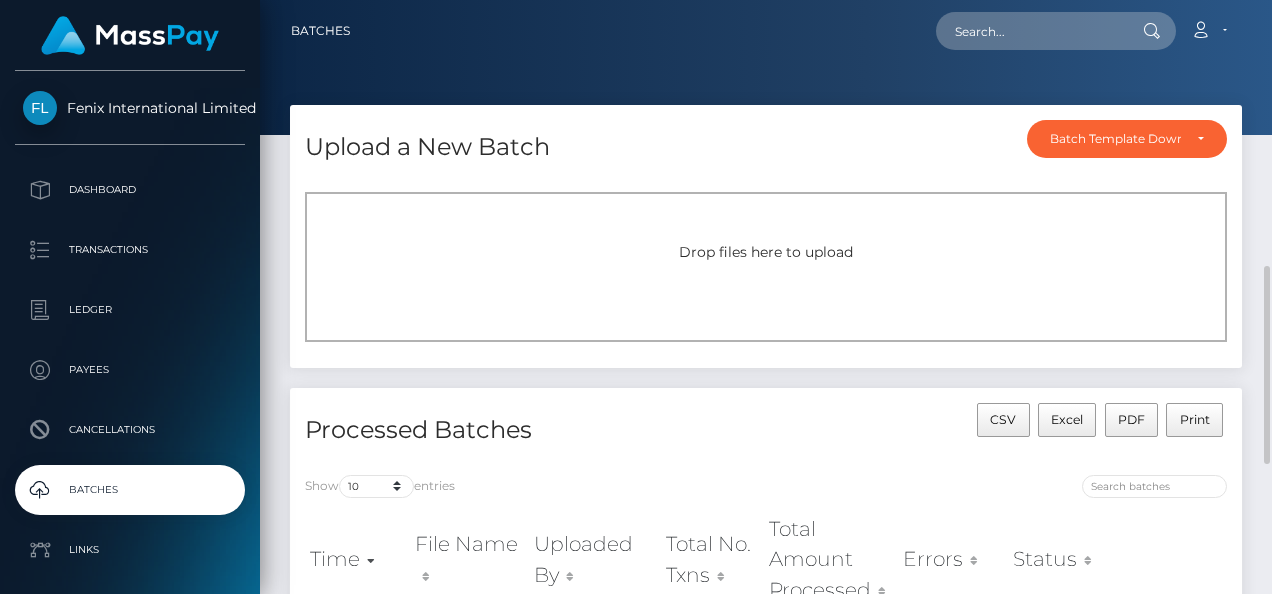 scroll, scrollTop: 200, scrollLeft: 0, axis: vertical 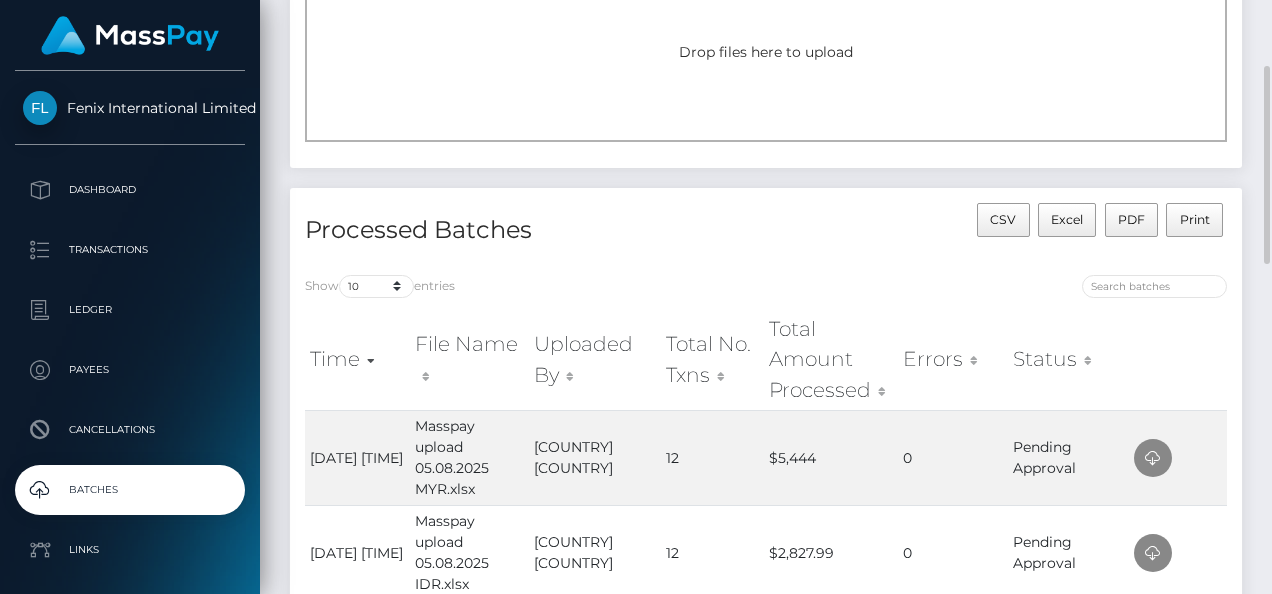 click on "Drop files here to upload" at bounding box center (766, 52) 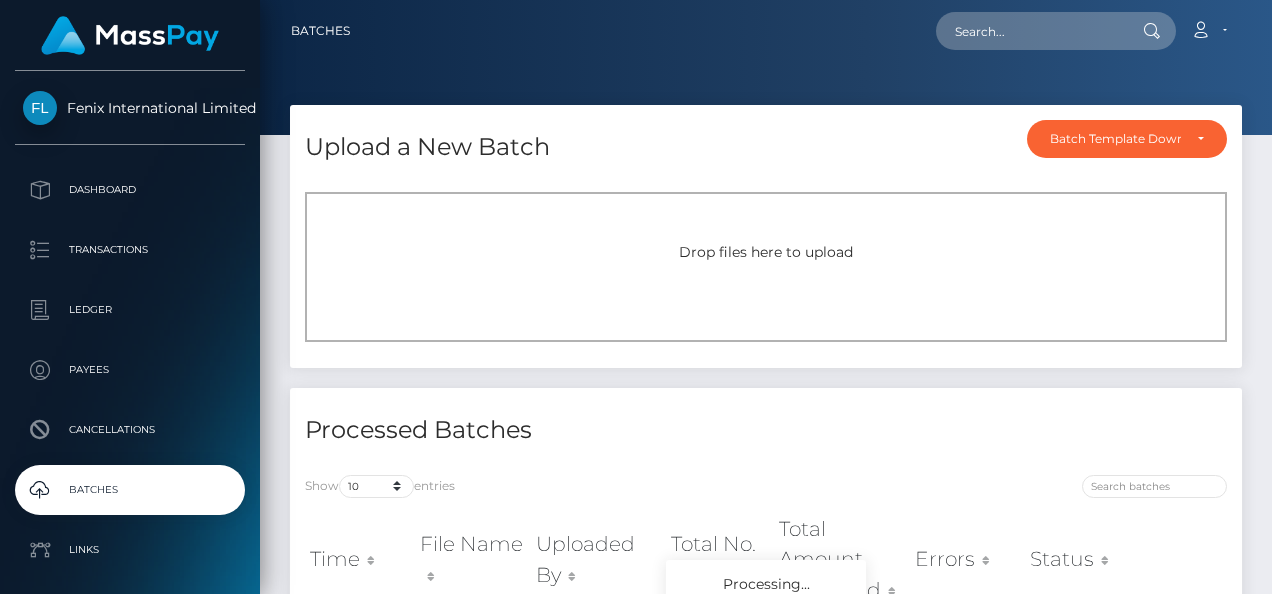 scroll, scrollTop: 0, scrollLeft: 0, axis: both 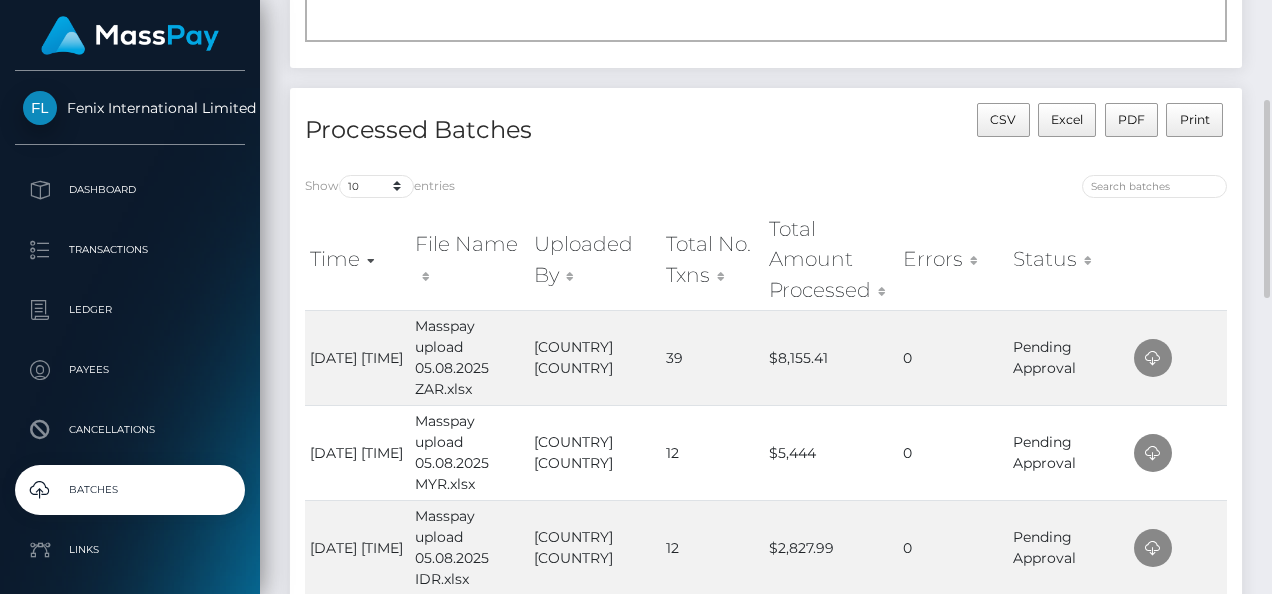 click on "Drop files here to upload" at bounding box center (766, -33) 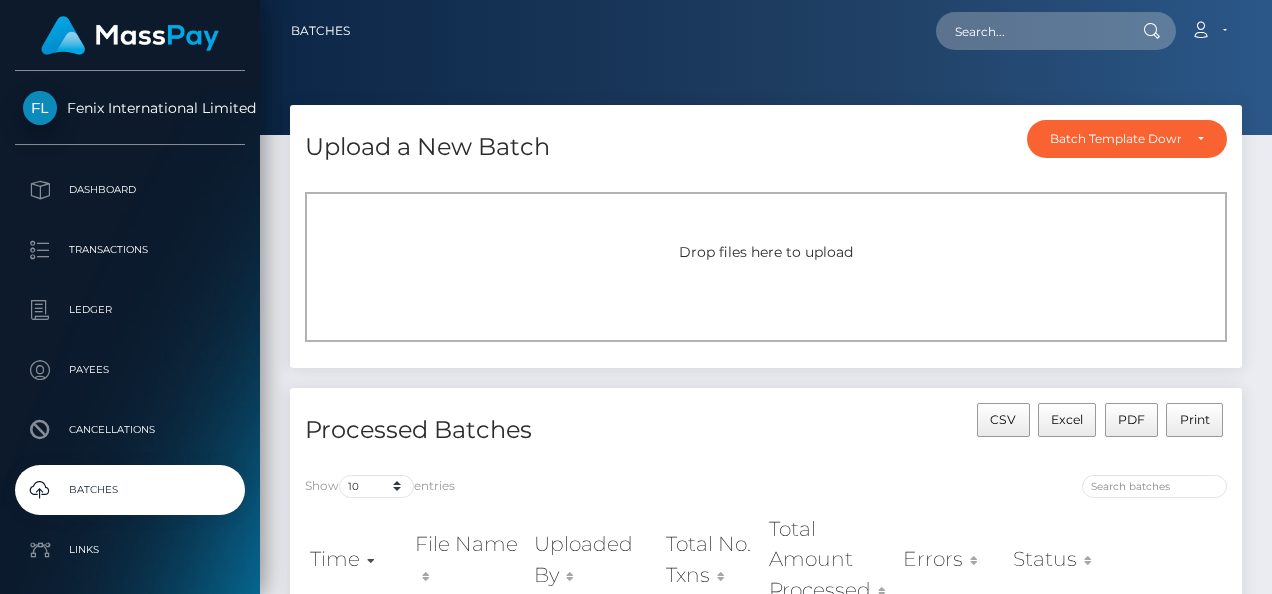 scroll, scrollTop: 0, scrollLeft: 0, axis: both 